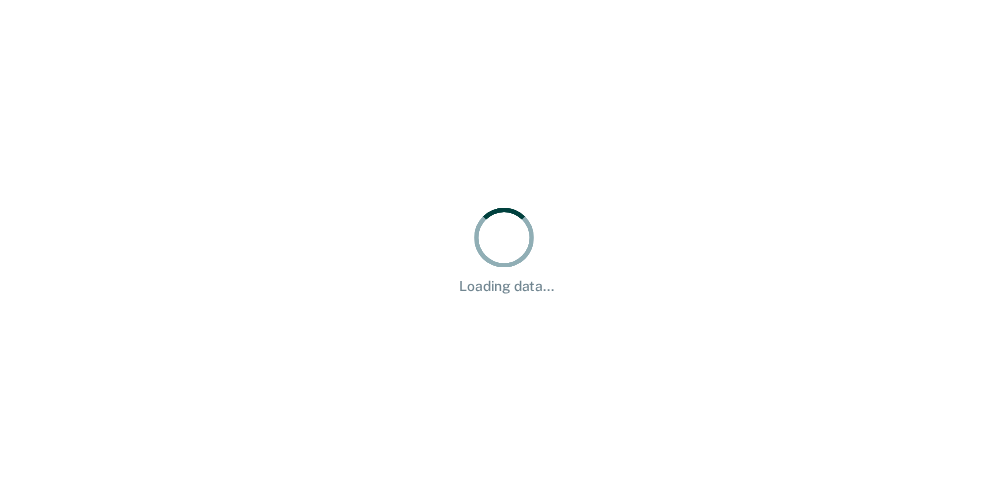 scroll, scrollTop: 0, scrollLeft: 0, axis: both 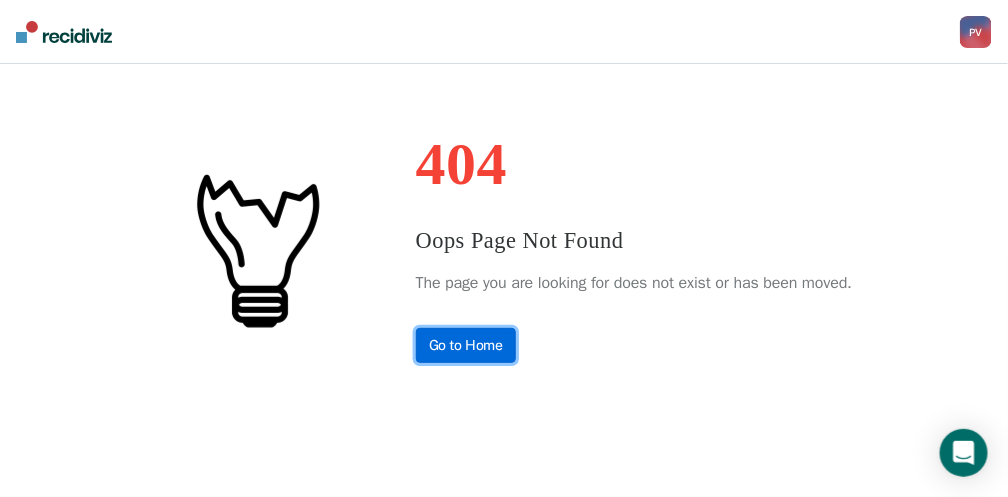 click on "Go to Home" at bounding box center (466, 345) 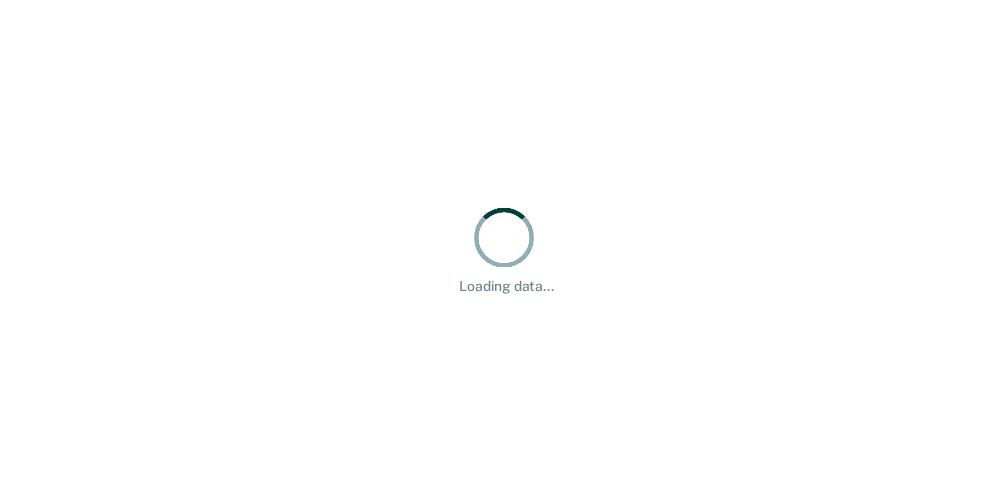 scroll, scrollTop: 0, scrollLeft: 0, axis: both 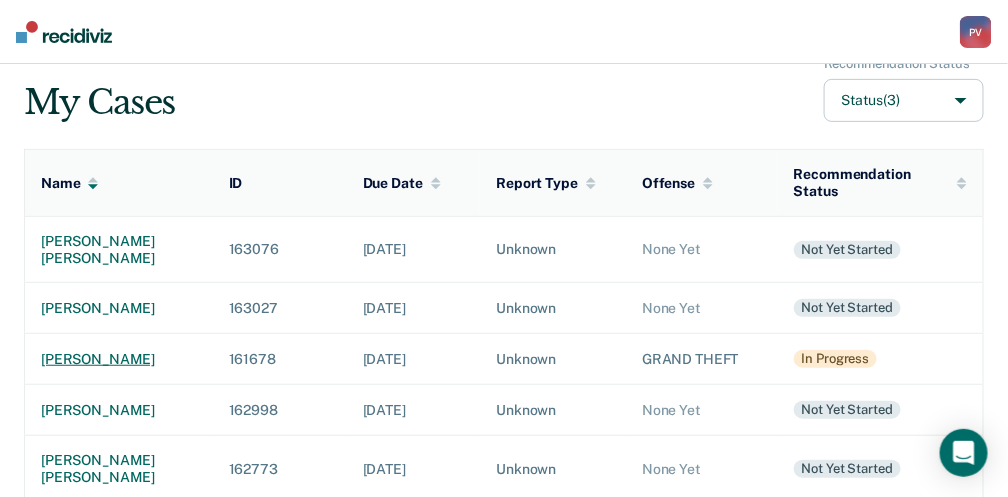 click on "[PERSON_NAME]" at bounding box center [119, 359] 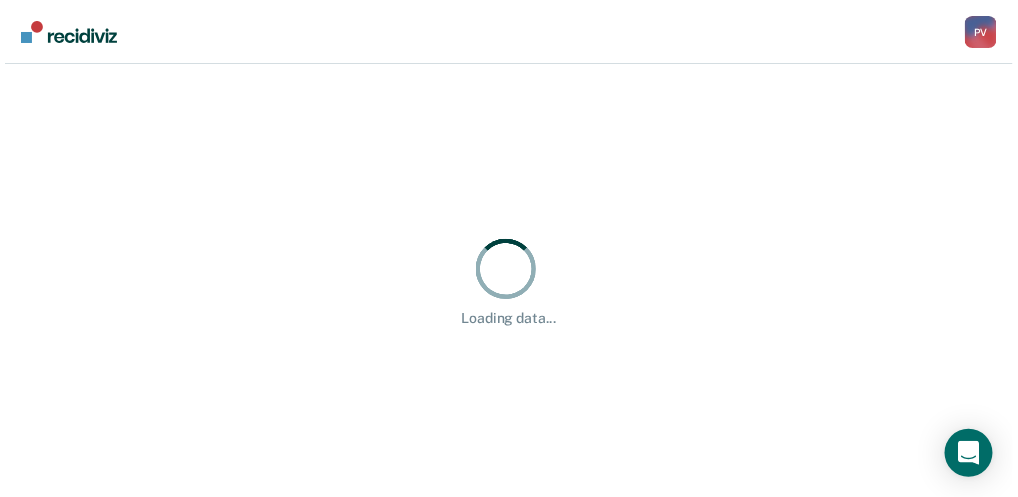 scroll, scrollTop: 0, scrollLeft: 0, axis: both 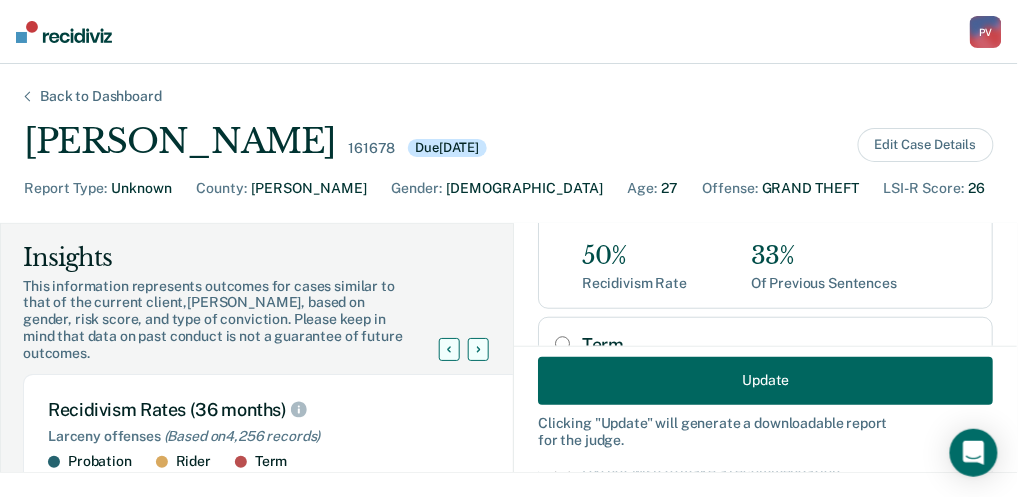 click on "Update" at bounding box center [765, 380] 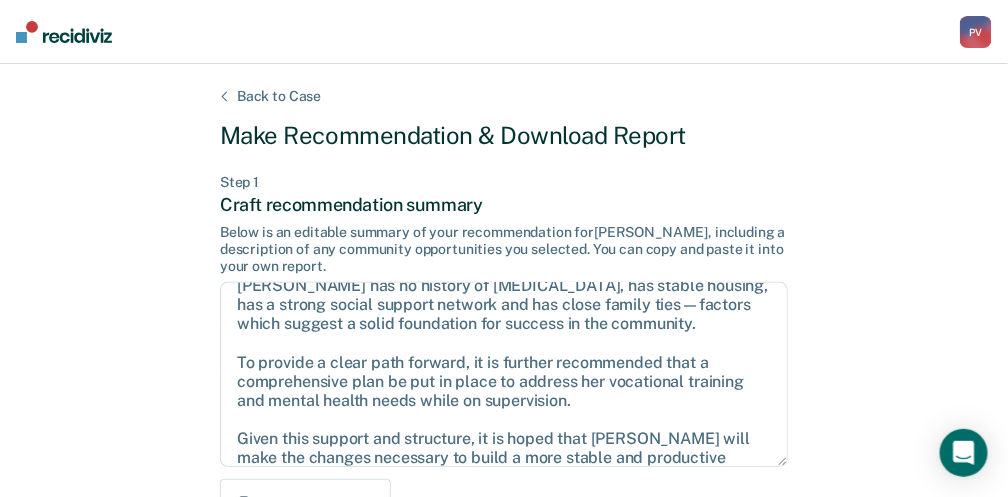 scroll, scrollTop: 70, scrollLeft: 0, axis: vertical 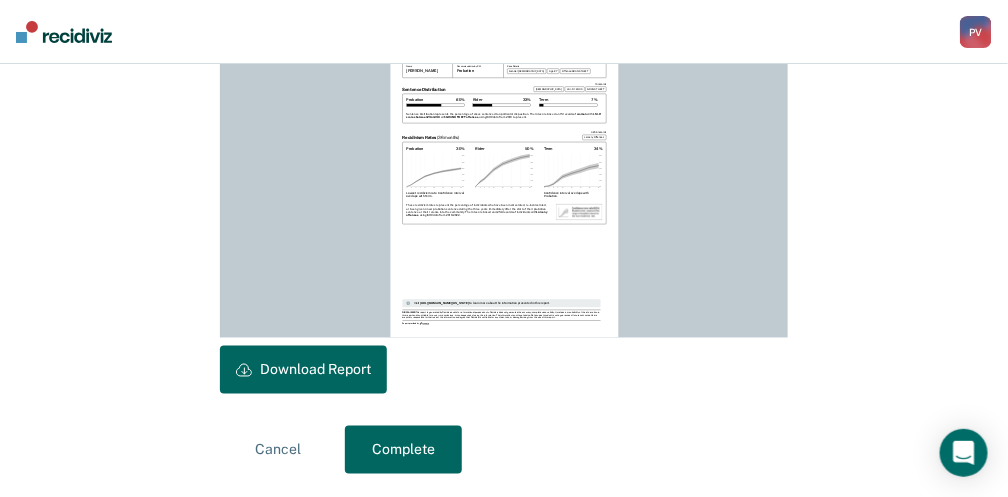 click on "Complete" at bounding box center [403, 450] 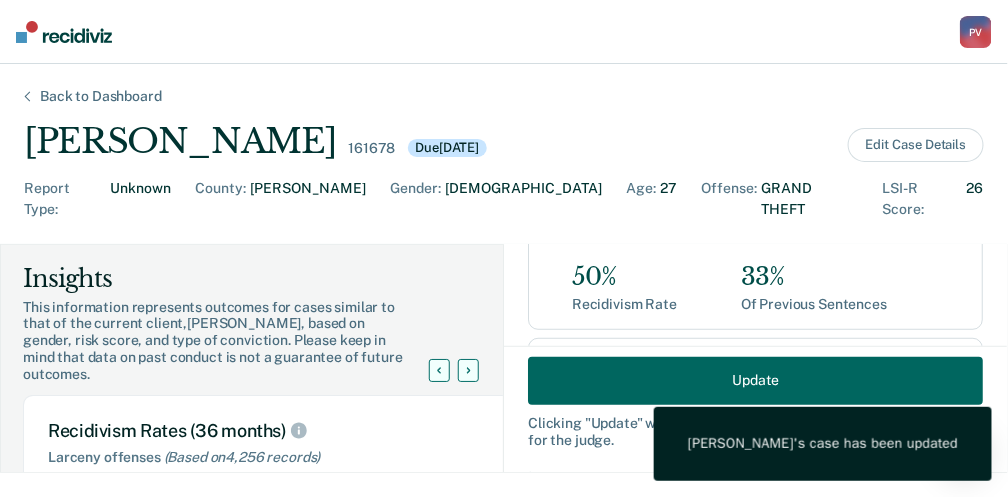 scroll, scrollTop: 0, scrollLeft: 0, axis: both 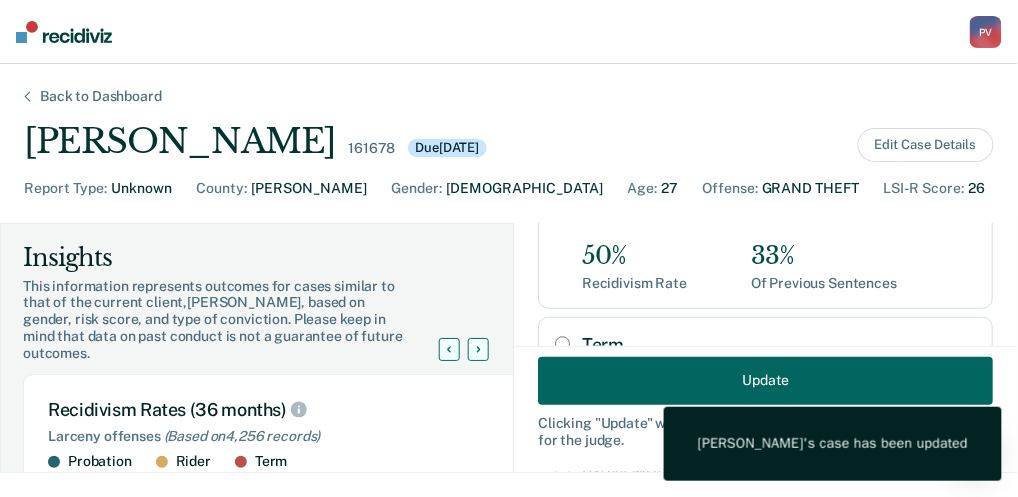 click on "Back to Dashboard" at bounding box center [101, 96] 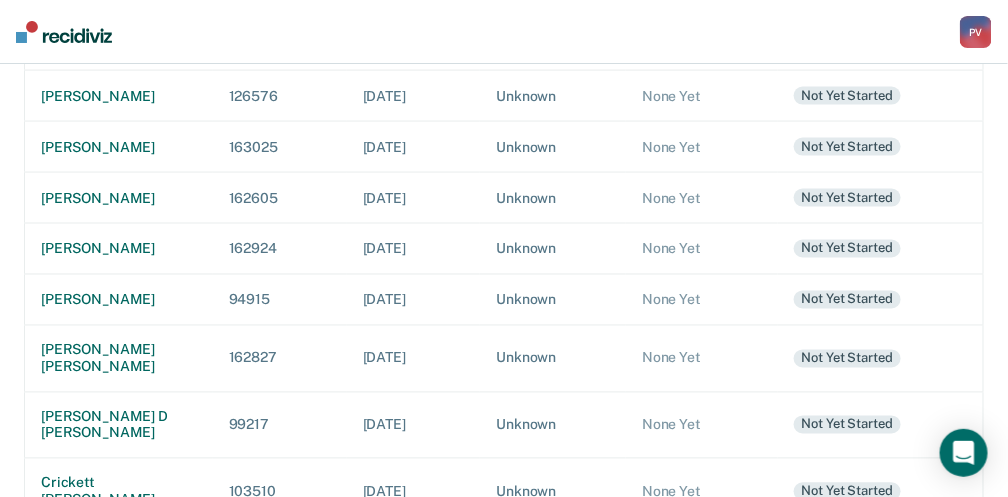 scroll, scrollTop: 733, scrollLeft: 0, axis: vertical 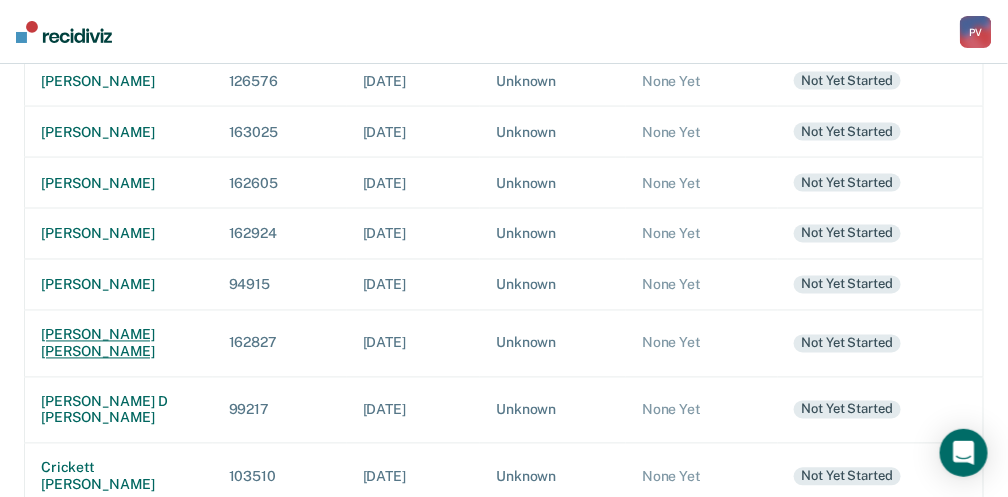 click on "[PERSON_NAME] [PERSON_NAME]" at bounding box center (119, 344) 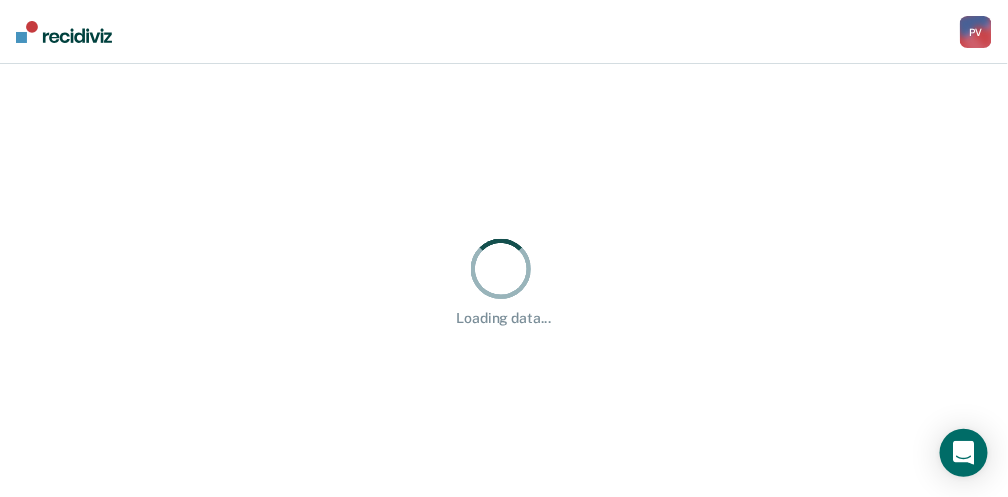 click on "Loading data..." at bounding box center (504, 280) 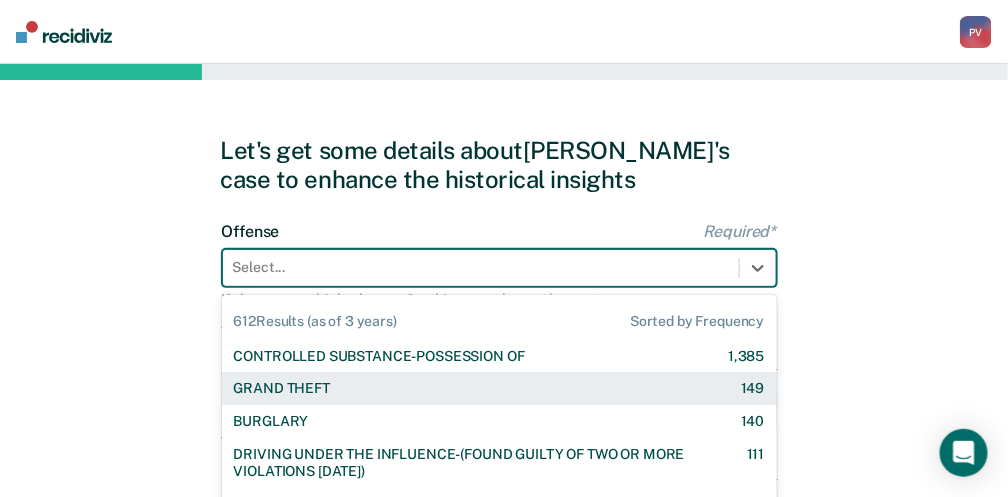 click on "612 results available. Use Up and Down to choose options, press Enter to select the currently focused option, press Escape to exit the menu, press Tab to select the option and exit the menu. Select... 612  Results (as of 3 years) Sorted by Frequency CONTROLLED SUBSTANCE-POSSESSION OF 1,385 GRAND THEFT 149 BURGLARY 140 DRIVING UNDER THE INFLUENCE-(FOUND GUILTY OF TWO OR MORE VIOLATIONS [DATE]) 111 DRIVING UNDER THE INFLUENCE-(2ND OFFENSE FELONY VIOLATION [DATE]) 86 POSSESSION OF A CONTROLLED SUBSTANCE WITH THE INTENT TO DELIVER 82 ASSAULT-AGGRAVATED 79 WEAPON-UNLAWFUL POSSESSION BY CONVICTED FELON 63 BATTERY-DOMESTIC VIOLENCE WITH TRAUMATIC INJURY 59 DRIVING UNDER THE INFLUENCE I18-8004 {M} 57 ELUDING A POLICE OFFICER IN A MOTOR VEHICLE 54 DRIVING UNDER THE INFLUENCE-(THIRD OR SUBSEQUENT OFFENSE) 35 FORGERY 31 PROPERTY-MALICIOUS INJURY TO PROPERTY 30 ASSAULT-DOMESTIC VIOLENCE I18-918(3)(A) {M} 28 CHILDREN-INJURY TO CHILD [DEMOGRAPHIC_DATA] 25 24 23 DOMESTIC BATTERY OR ASSAULT -IN THE PRESENCE OF A CHILD [DEMOGRAPHIC_DATA] 9" at bounding box center [499, 268] 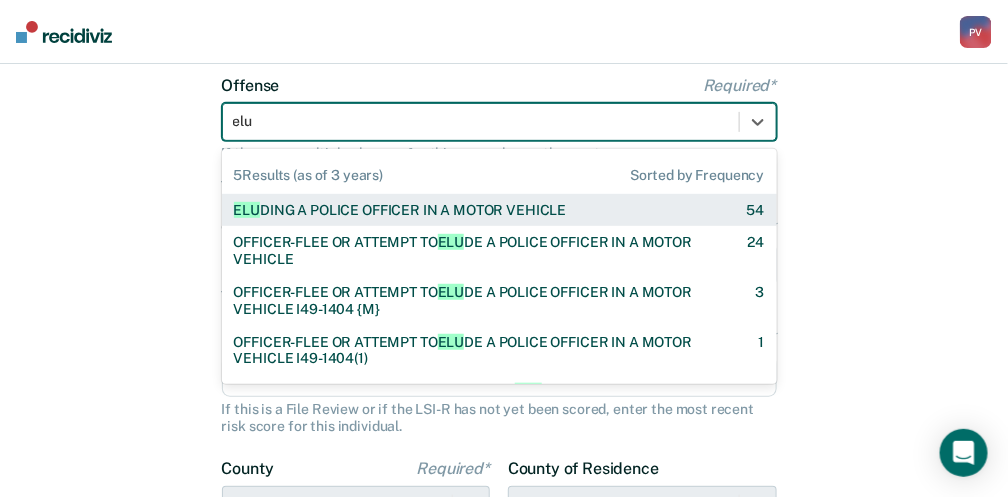 type on "elud" 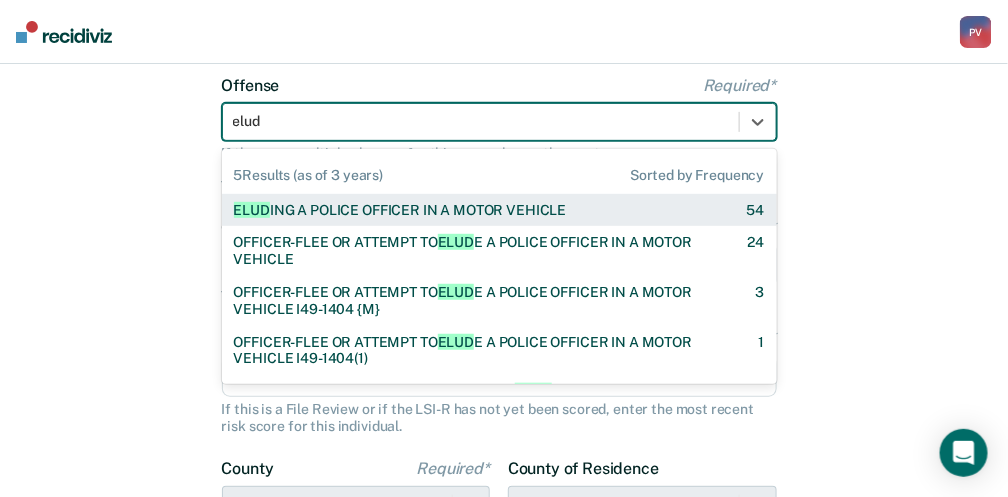 click on "ELUD ING A POLICE OFFICER IN A MOTOR VEHICLE" at bounding box center (400, 210) 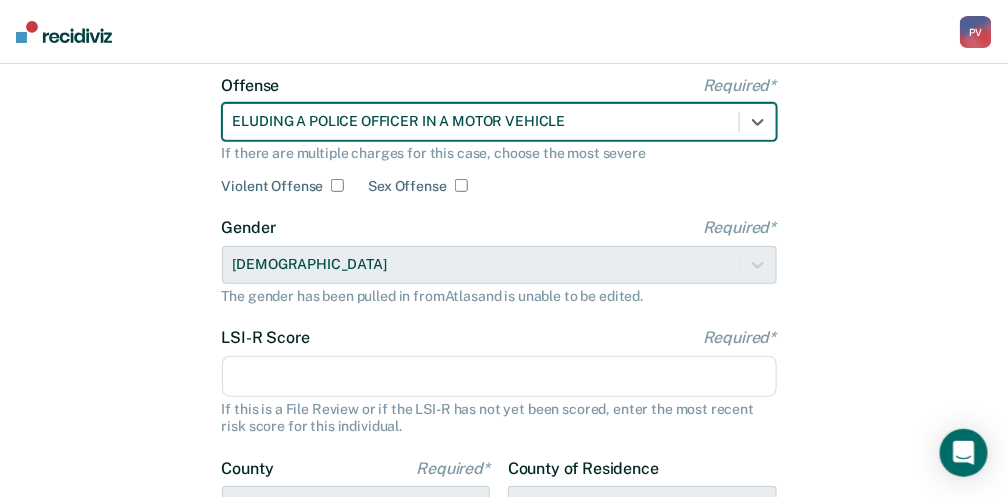 click on "LSI-R Score  Required*" at bounding box center [499, 377] 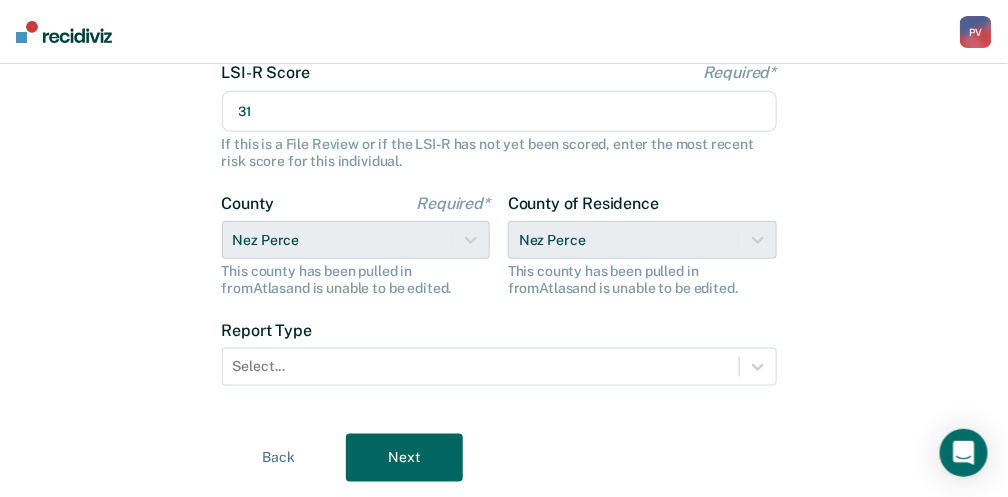 scroll, scrollTop: 413, scrollLeft: 0, axis: vertical 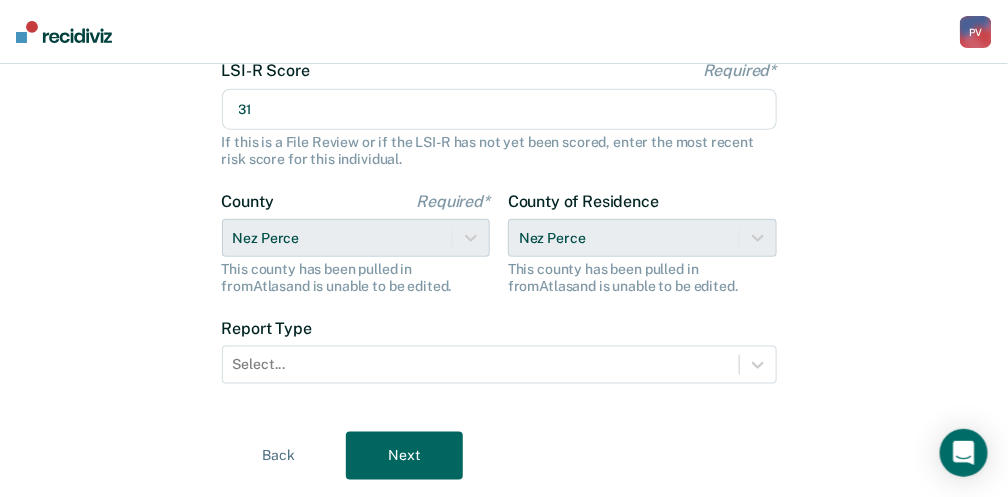 type on "31" 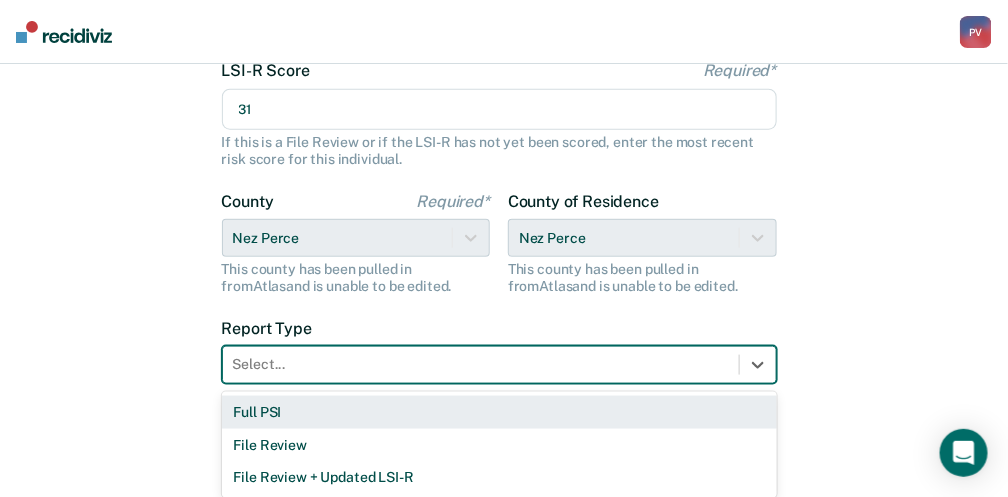click at bounding box center [481, 364] 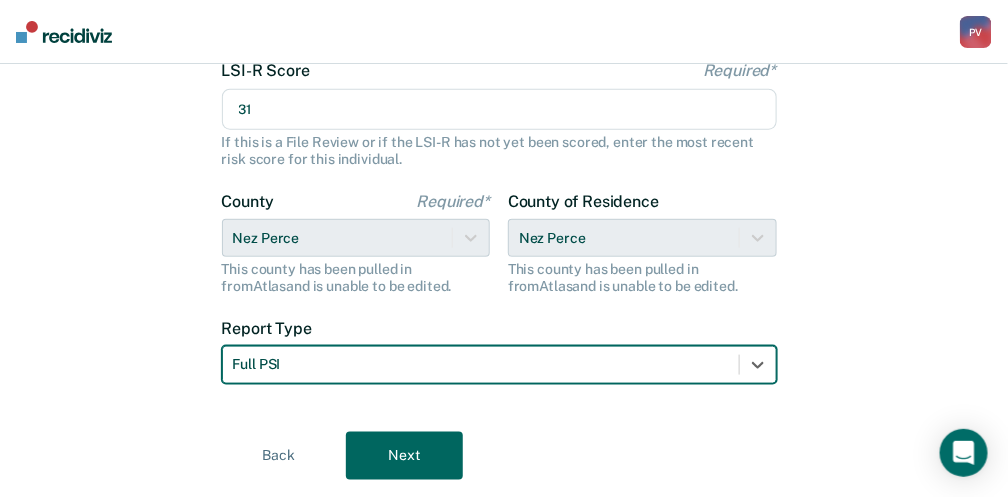 click on "Next" at bounding box center (404, 456) 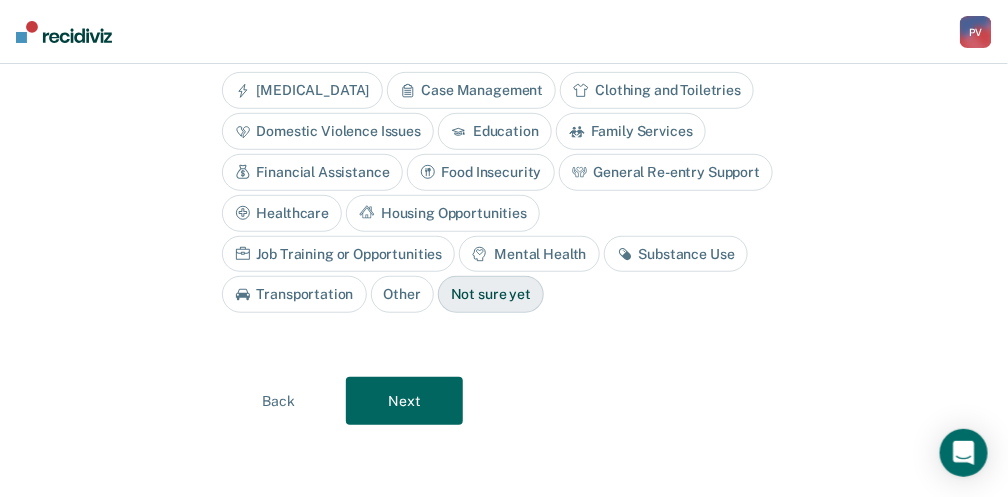 scroll, scrollTop: 159, scrollLeft: 0, axis: vertical 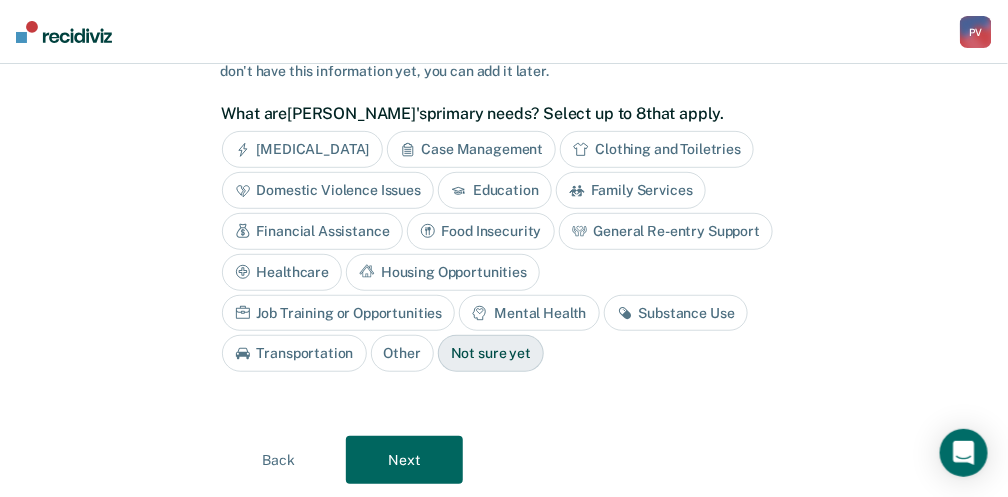 click on "Education" at bounding box center (495, 190) 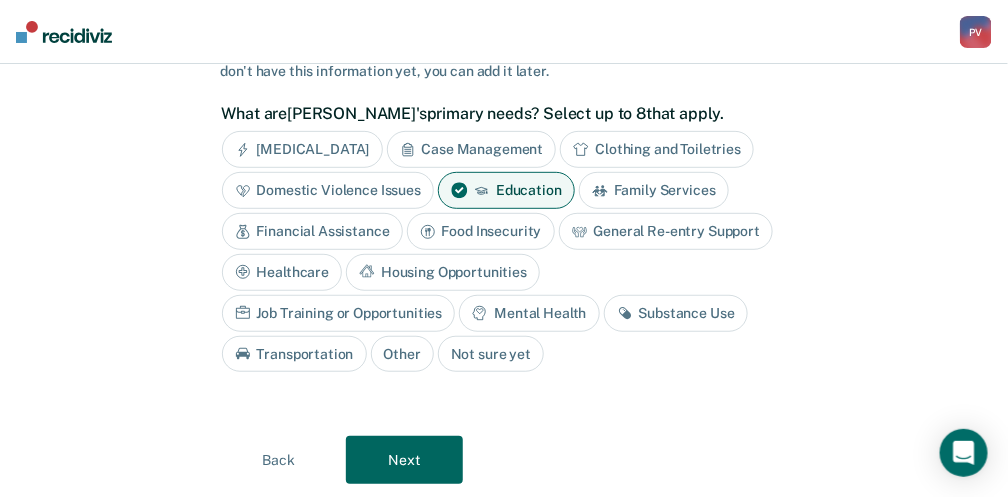 click on "Housing Opportunities" at bounding box center (443, 272) 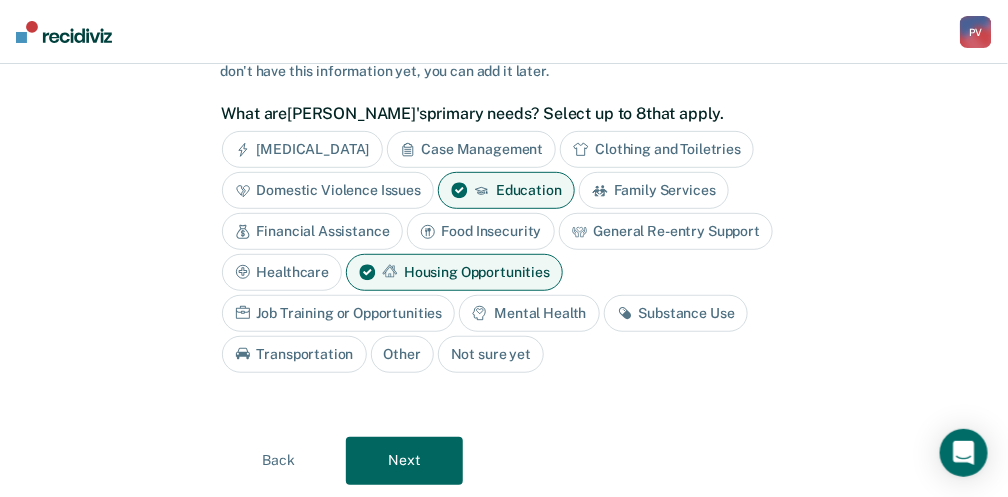 click on "Job Training or Opportunities" at bounding box center [339, 313] 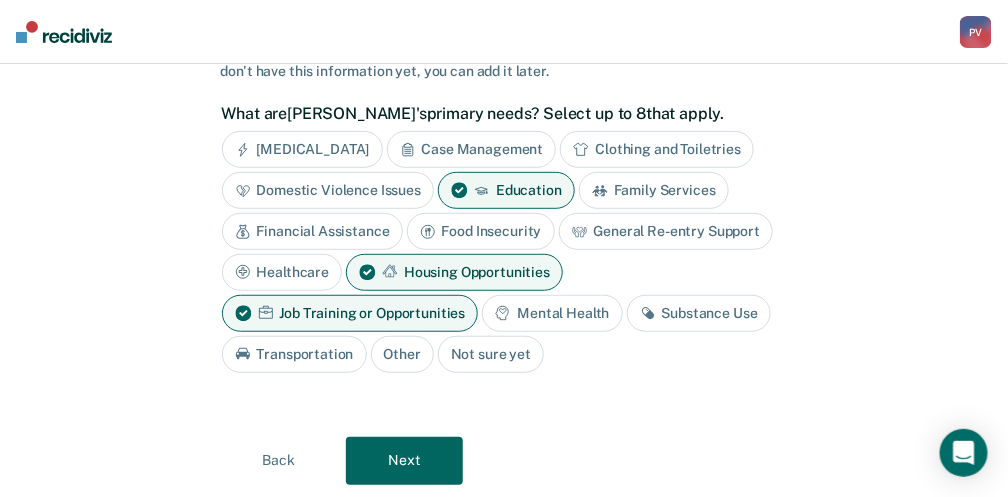 click on "Substance Use" at bounding box center (699, 313) 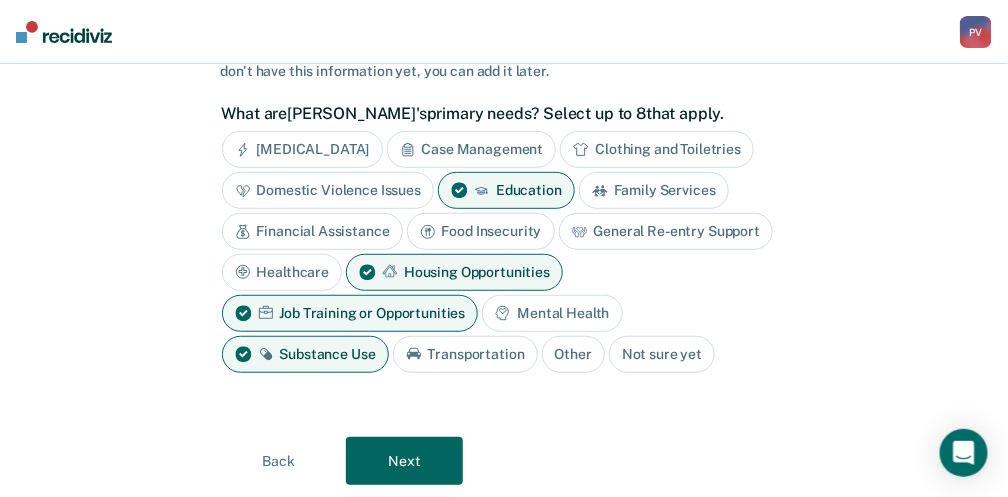 click on "Next" at bounding box center [404, 461] 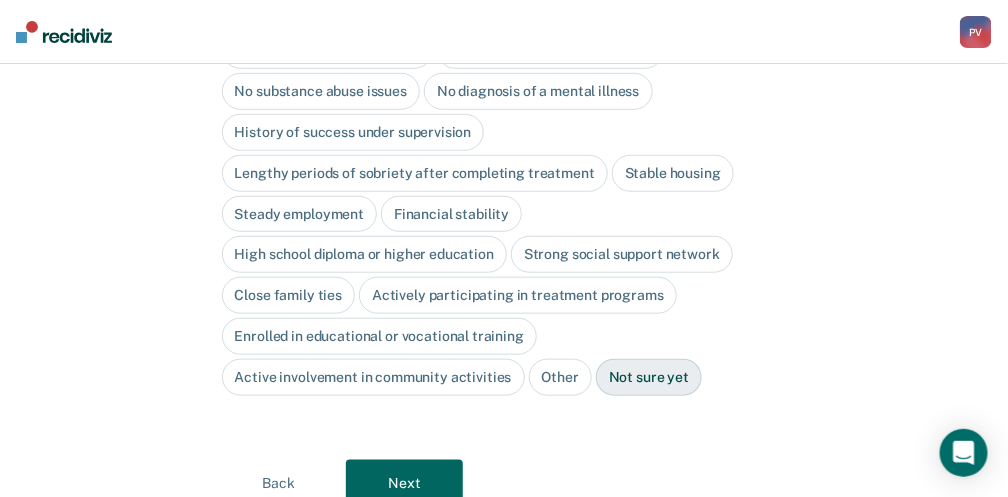scroll, scrollTop: 161, scrollLeft: 0, axis: vertical 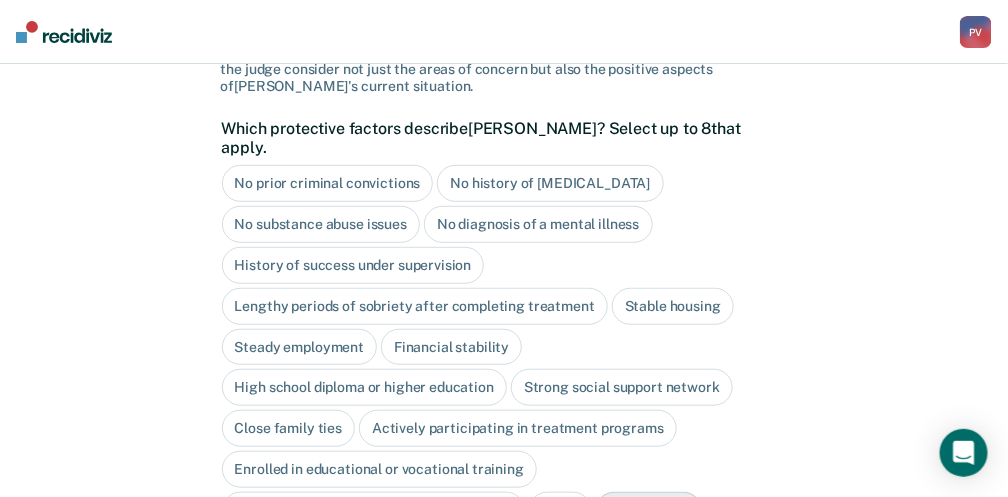 click on "No diagnosis of a mental illness" at bounding box center (538, 224) 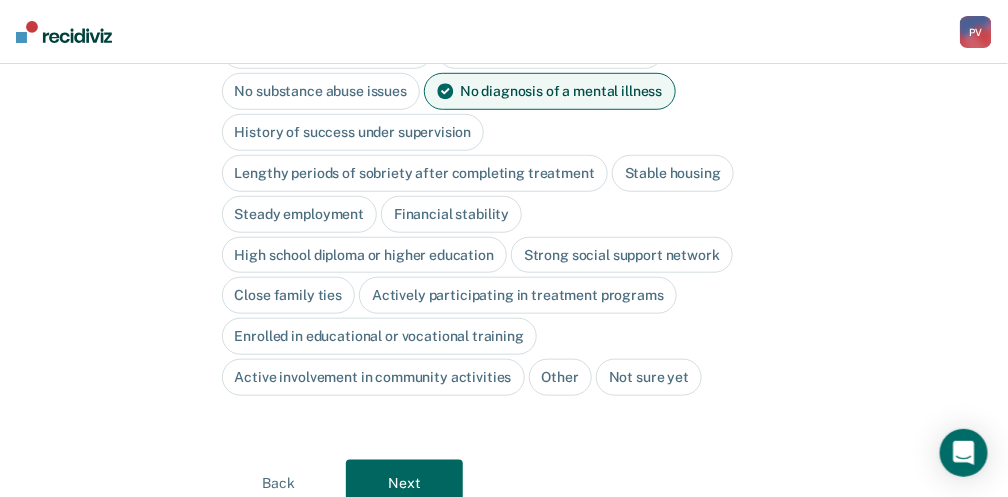 scroll, scrollTop: 348, scrollLeft: 0, axis: vertical 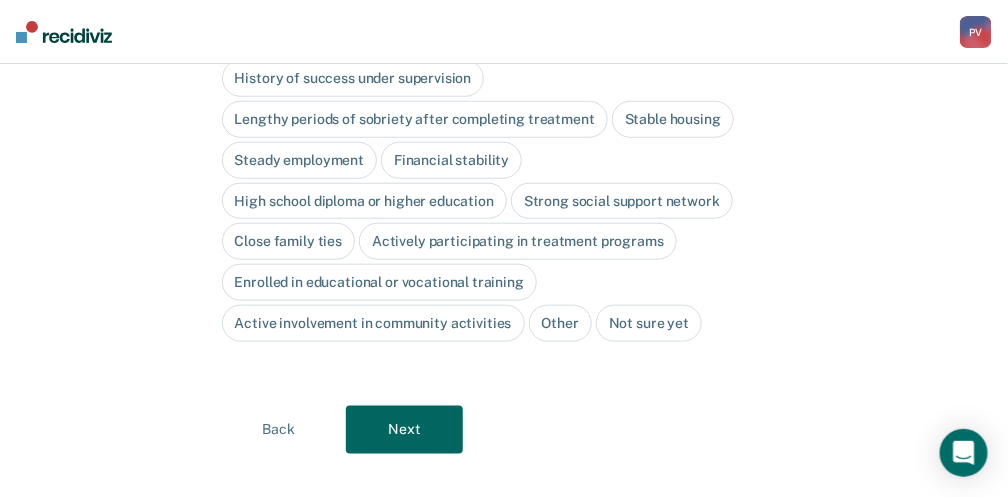 click on "Next" at bounding box center (404, 430) 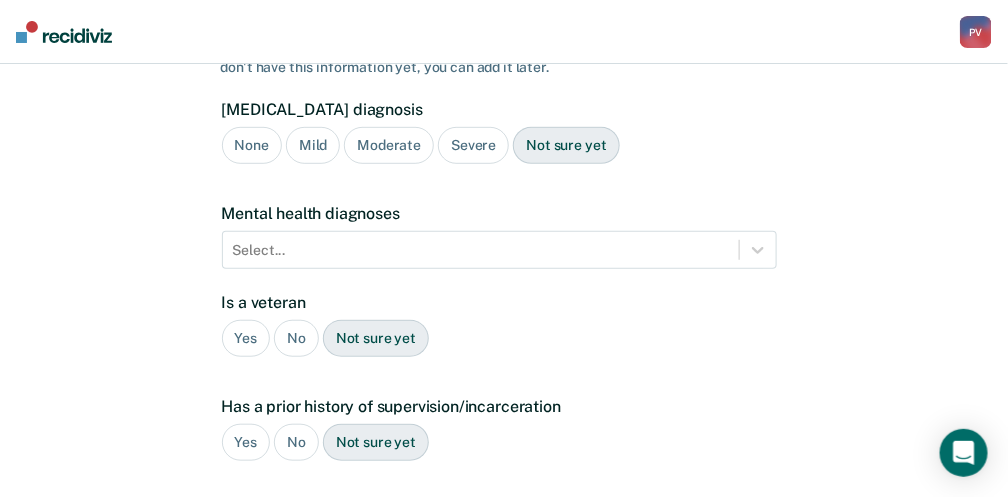 scroll, scrollTop: 200, scrollLeft: 0, axis: vertical 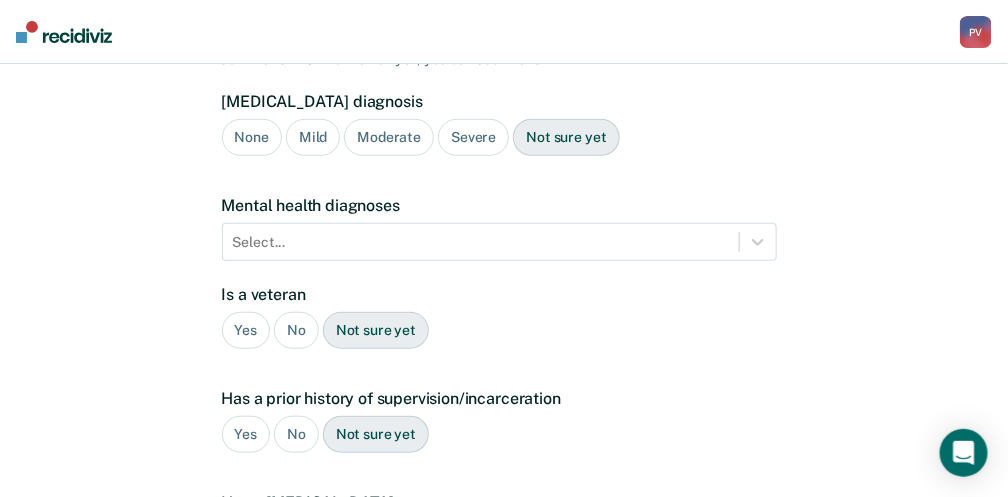 click on "No" at bounding box center [296, 330] 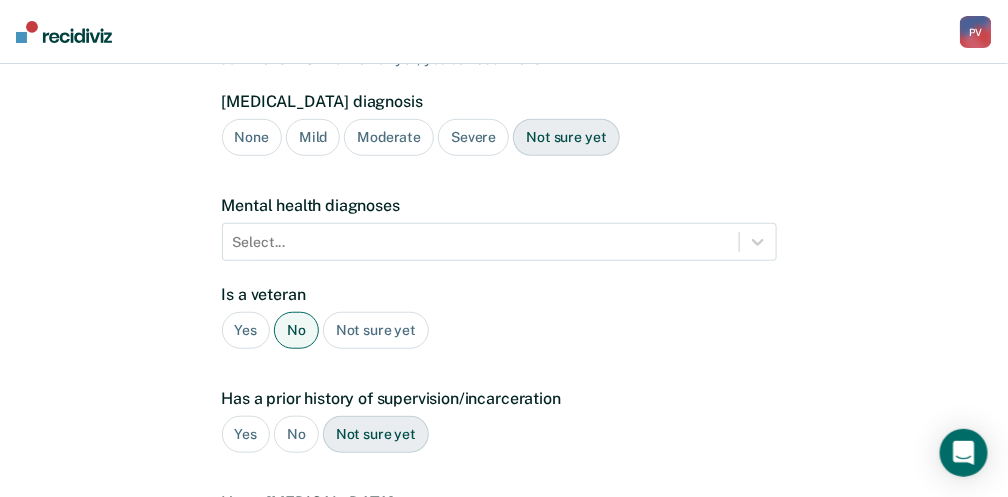 click on "Yes" at bounding box center [246, 434] 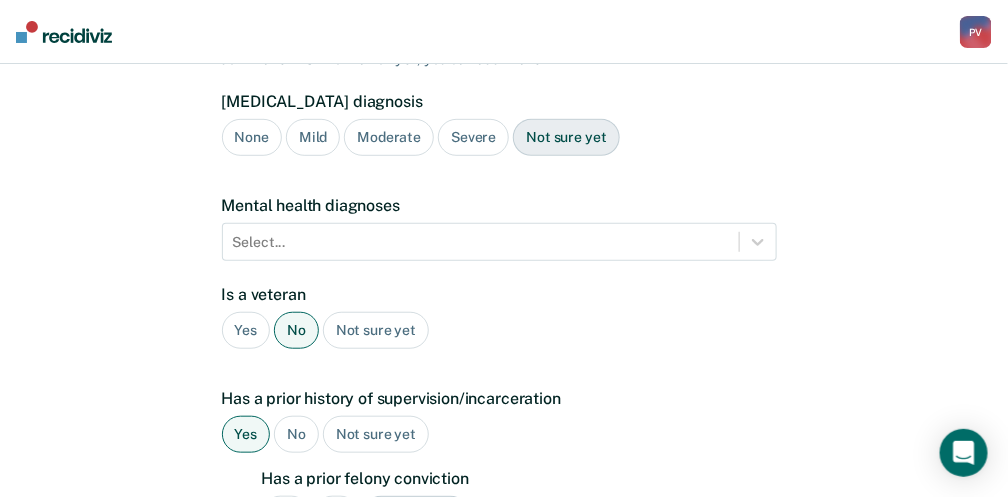 scroll, scrollTop: 333, scrollLeft: 0, axis: vertical 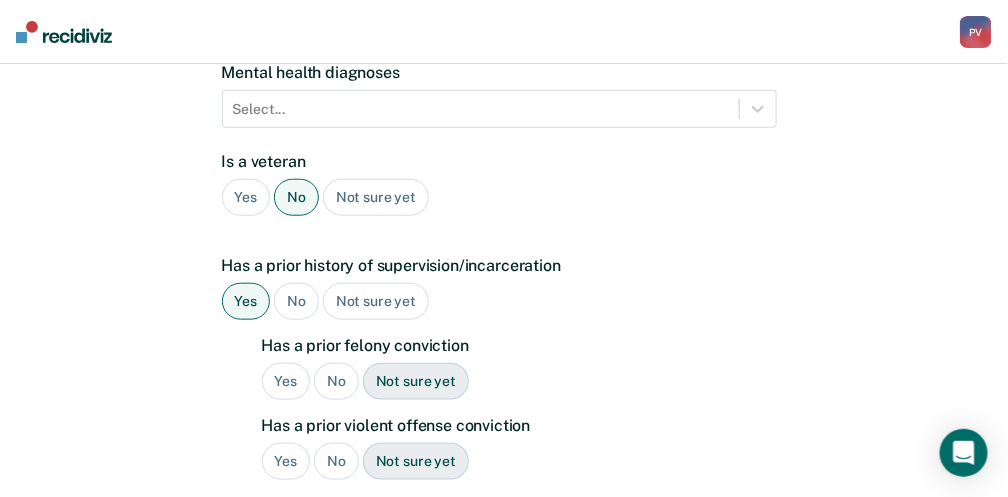 click on "Yes" at bounding box center [286, 381] 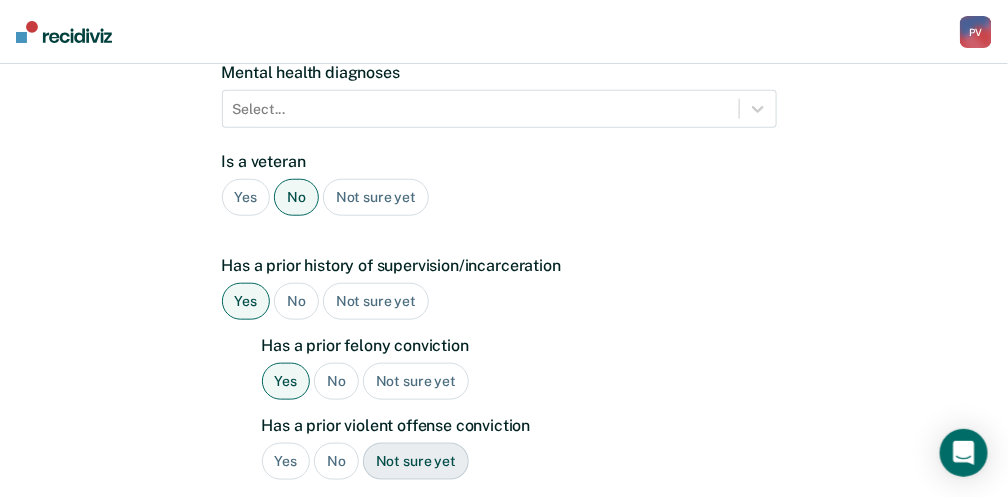 click on "No" at bounding box center (336, 461) 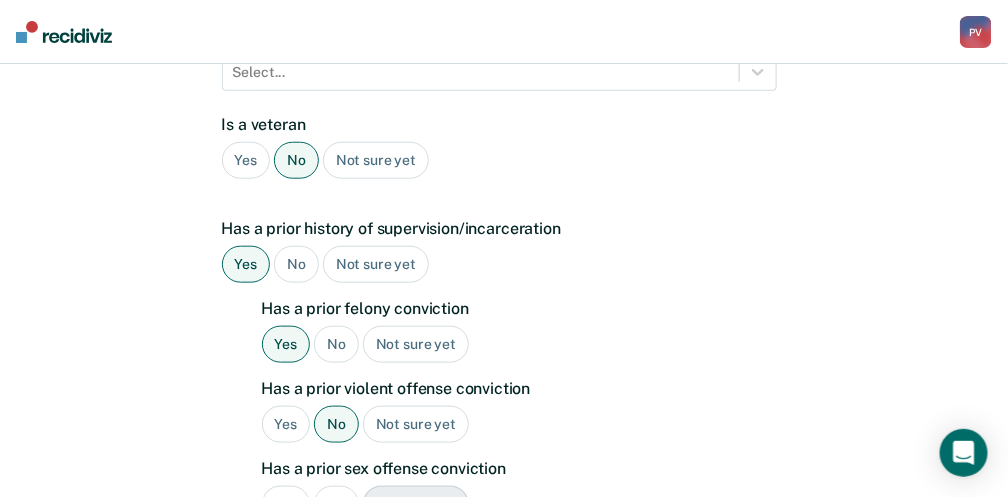 scroll, scrollTop: 400, scrollLeft: 0, axis: vertical 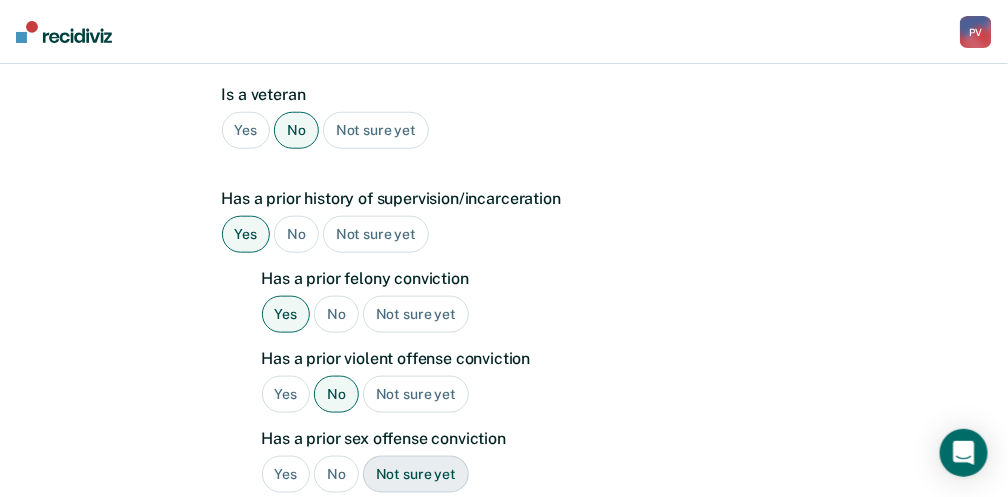 click on "No" at bounding box center (336, 474) 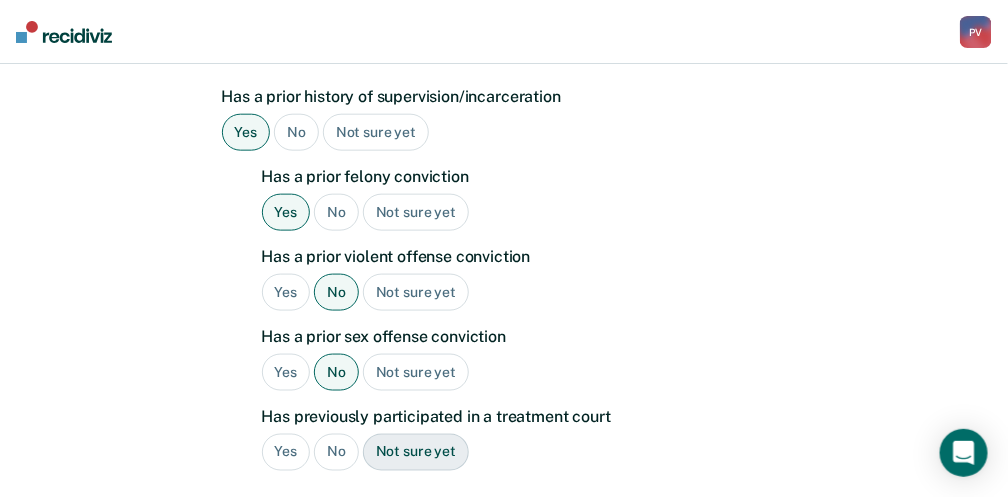 scroll, scrollTop: 533, scrollLeft: 0, axis: vertical 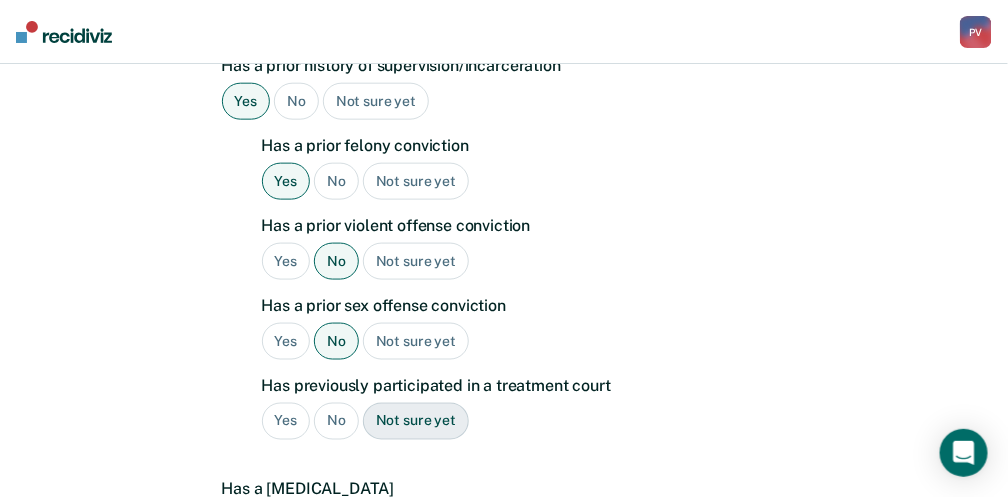 click on "No" at bounding box center (336, 421) 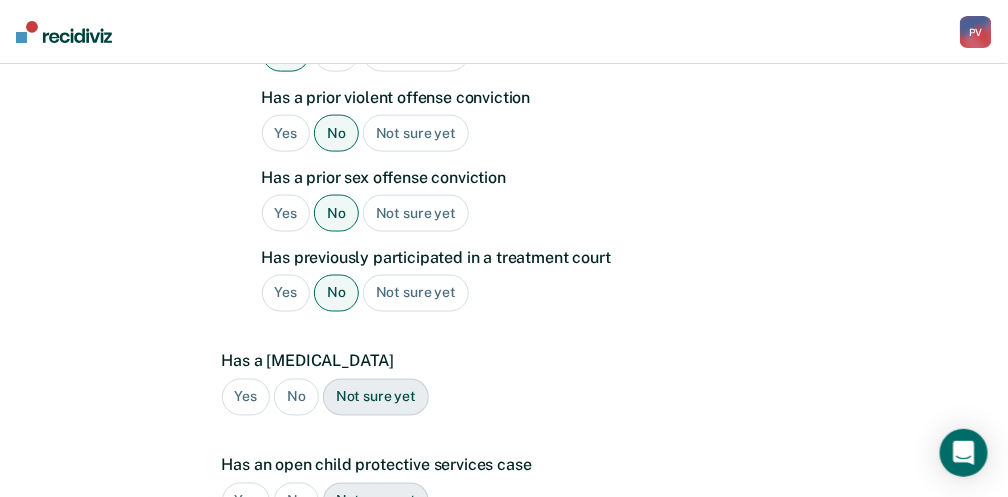 scroll, scrollTop: 666, scrollLeft: 0, axis: vertical 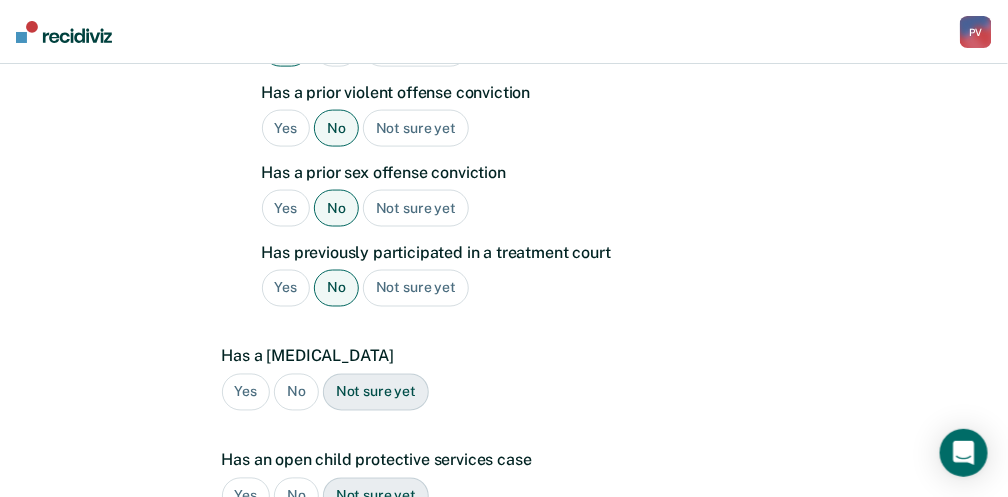 click on "No" at bounding box center [296, 392] 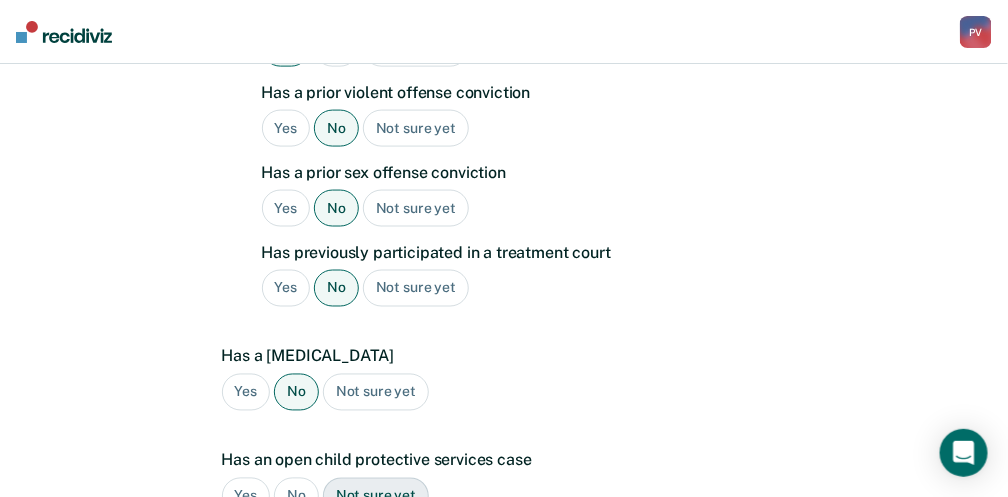 click on "No" at bounding box center [296, 496] 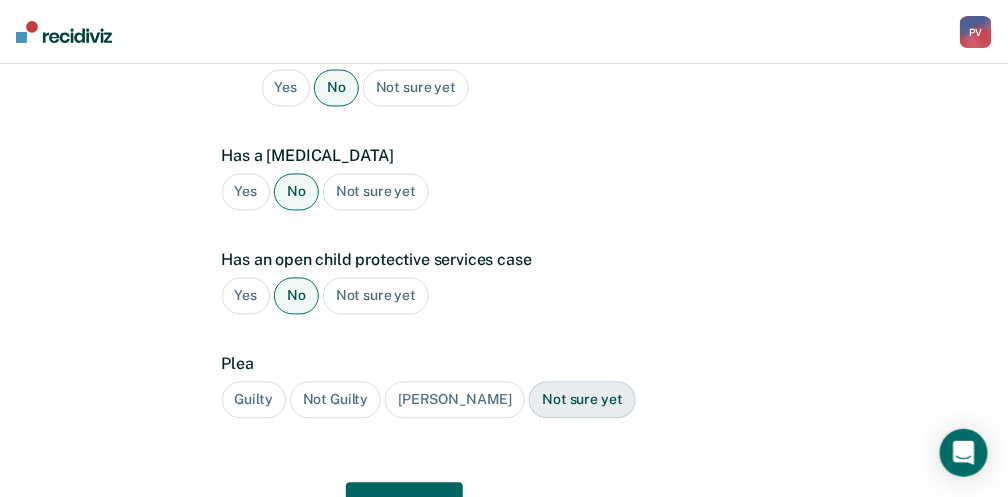 scroll, scrollTop: 866, scrollLeft: 0, axis: vertical 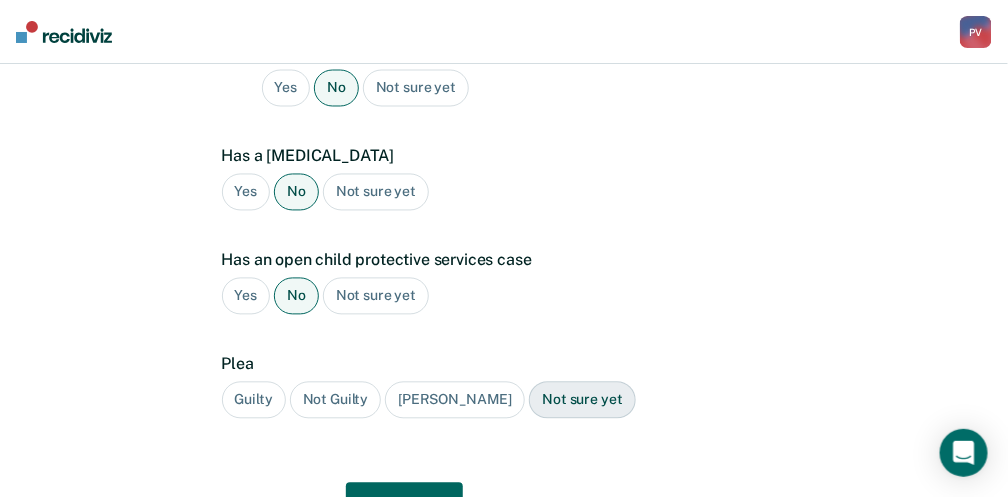 click on "Guilty" at bounding box center (254, 400) 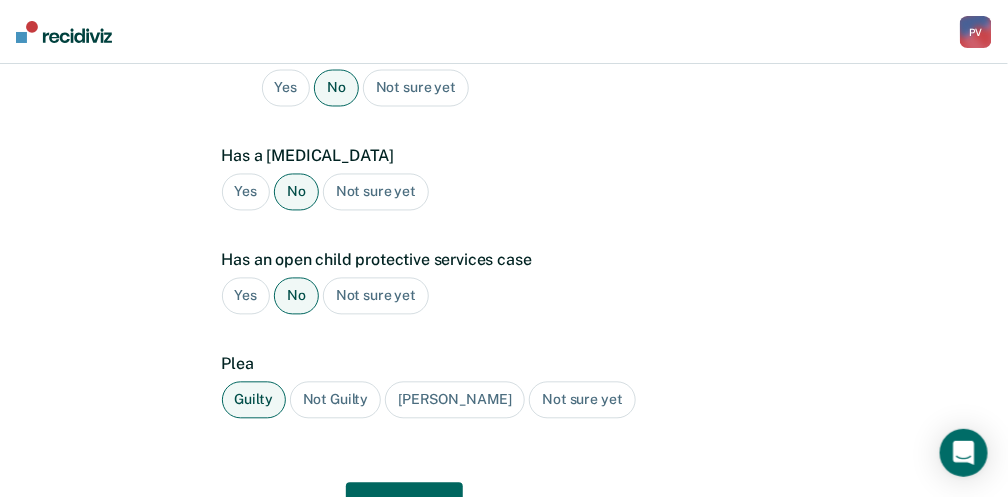 click on "Next" at bounding box center [404, 507] 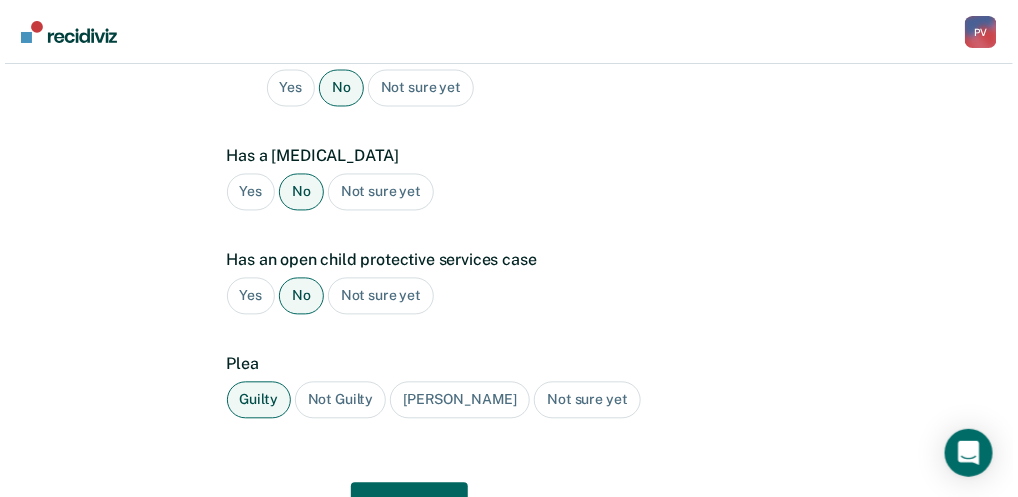 scroll, scrollTop: 0, scrollLeft: 0, axis: both 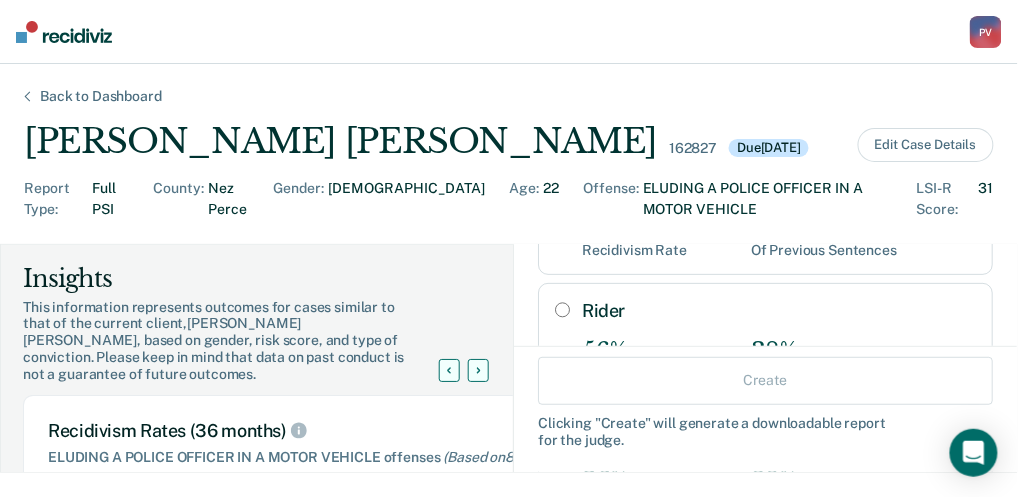click on "Rider" at bounding box center [562, 310] 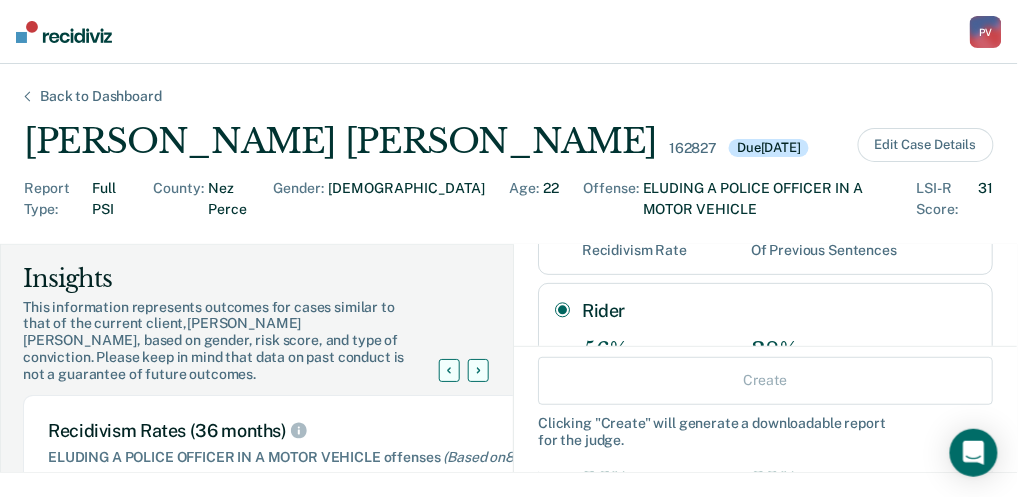 radio on "true" 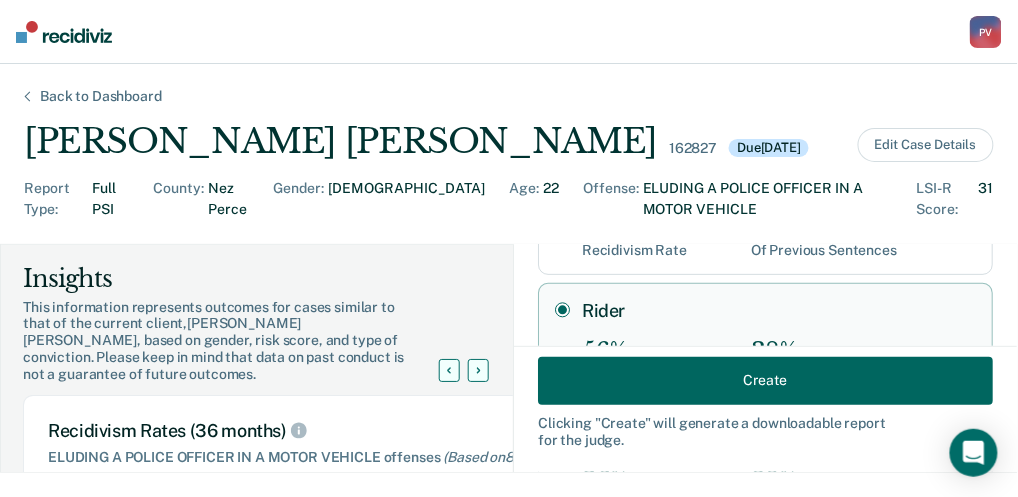 click on "Create" at bounding box center (765, 380) 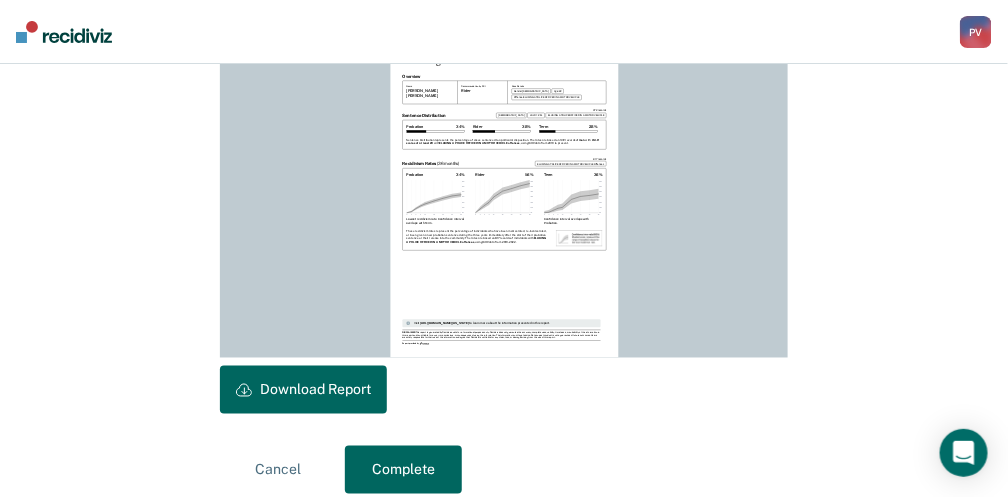 scroll, scrollTop: 642, scrollLeft: 0, axis: vertical 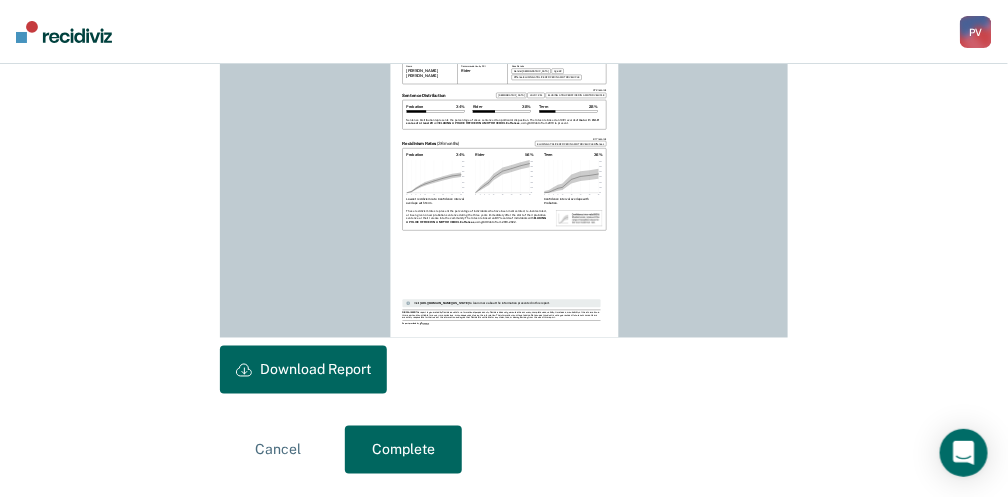 click on "Download Report" at bounding box center (303, 370) 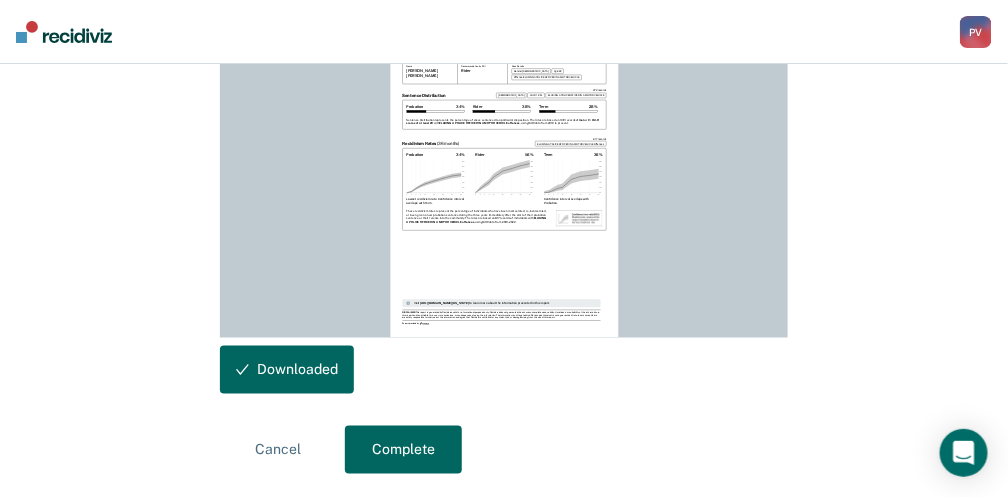 scroll, scrollTop: 0, scrollLeft: 0, axis: both 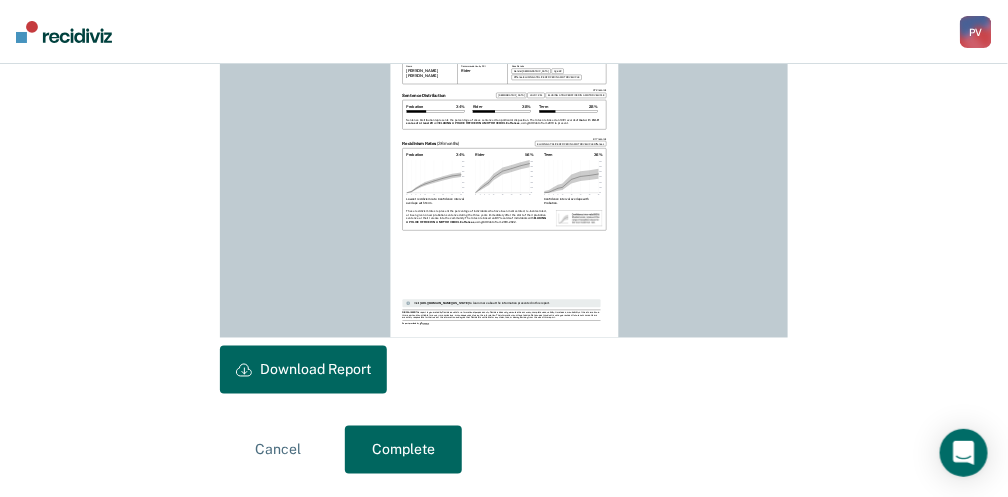 click on "Complete" at bounding box center (403, 450) 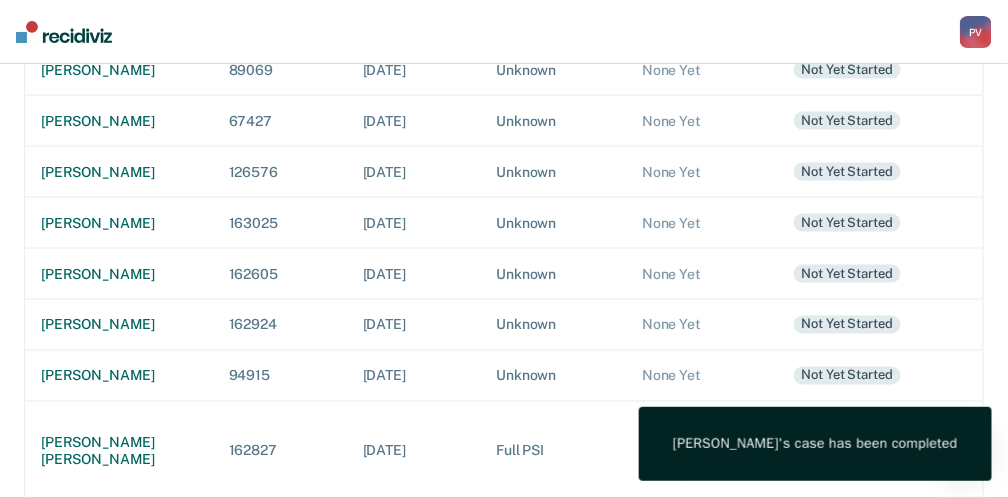 scroll, scrollTop: 0, scrollLeft: 0, axis: both 